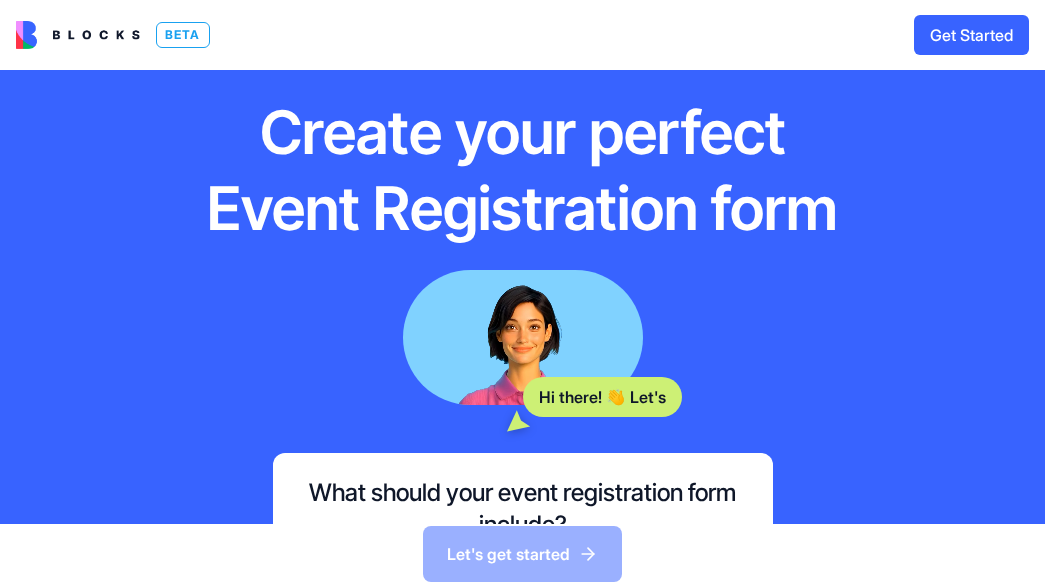 scroll, scrollTop: 0, scrollLeft: 0, axis: both 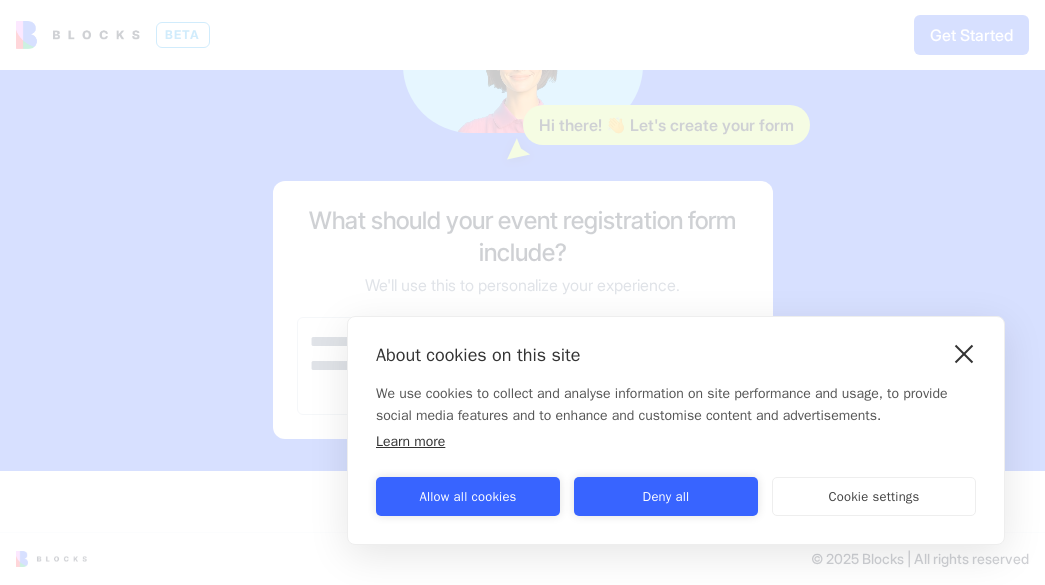 click at bounding box center (964, 353) 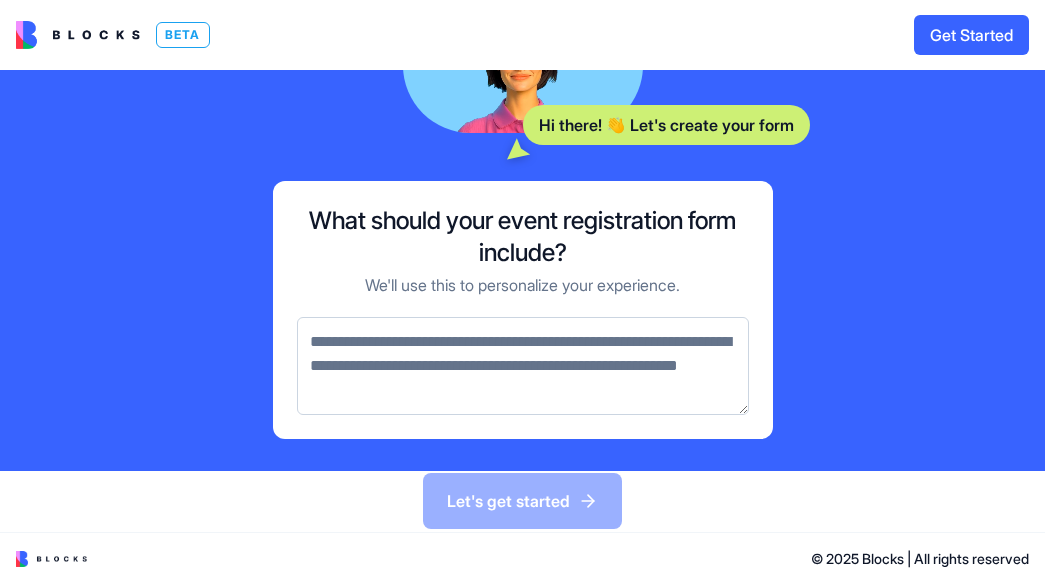 click at bounding box center (523, 366) 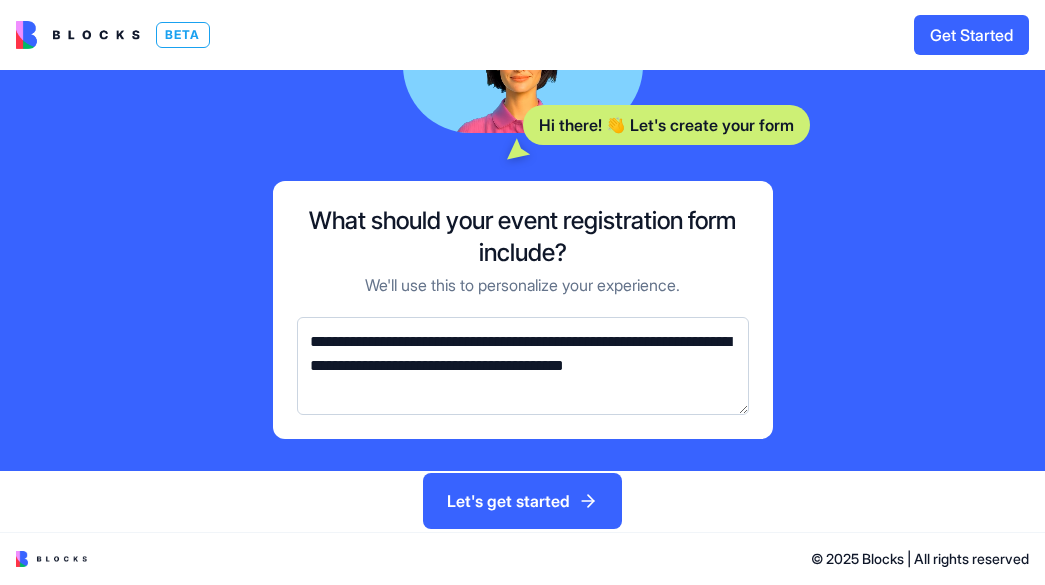 click on "**********" at bounding box center (523, 366) 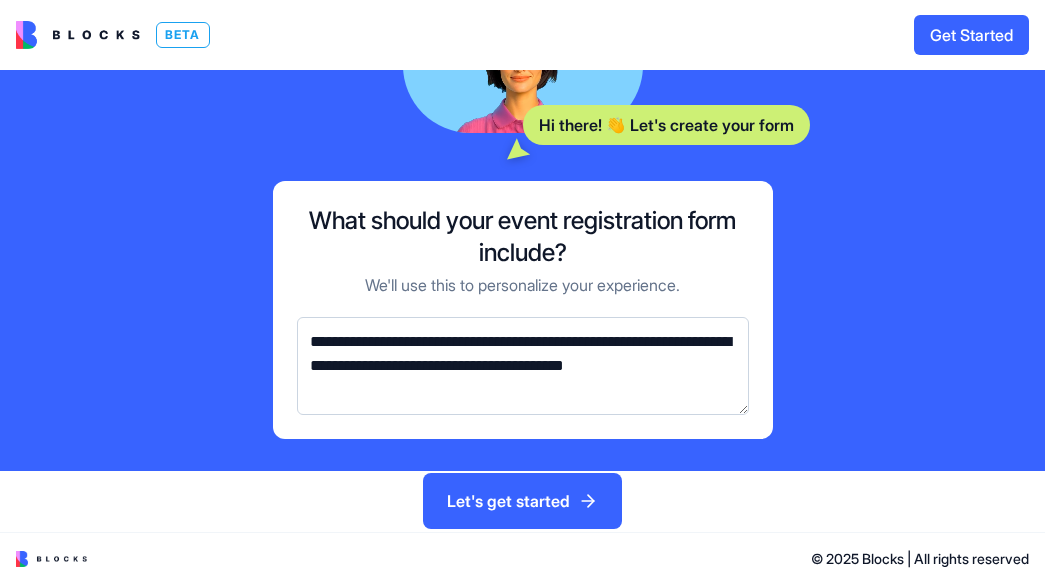 paste on "**********" 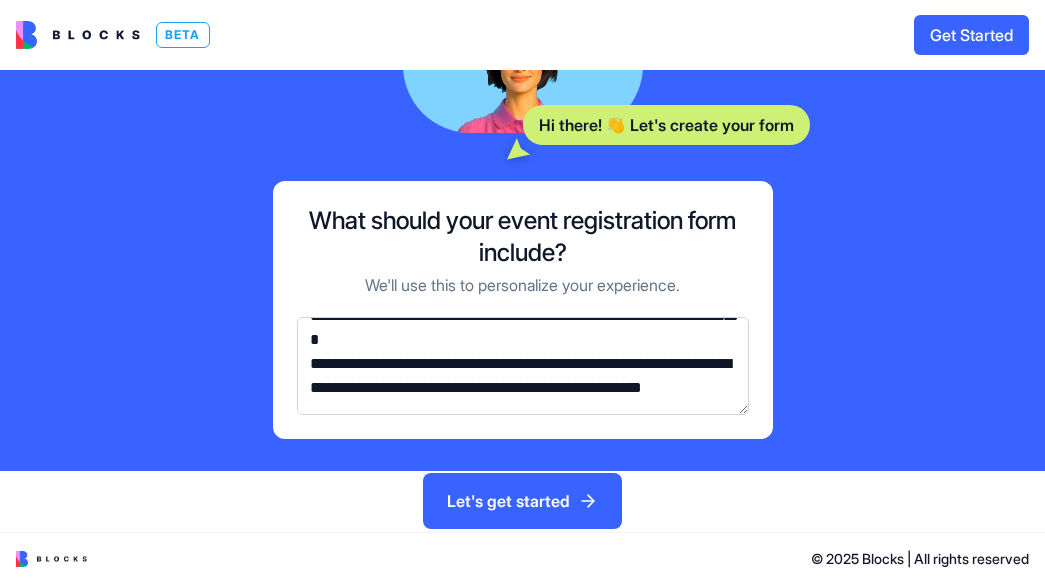 scroll, scrollTop: 246, scrollLeft: 0, axis: vertical 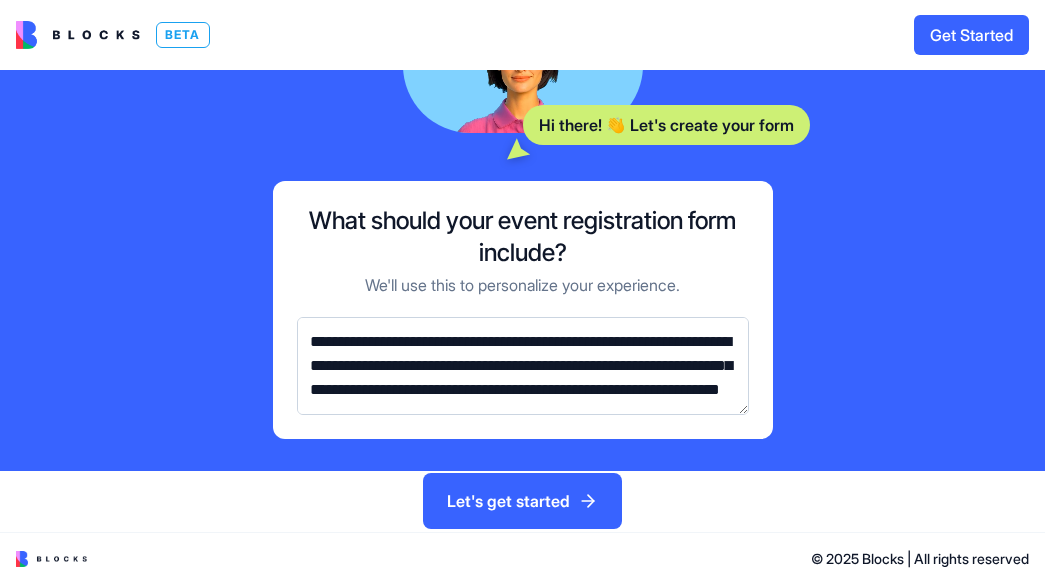 click on "**********" at bounding box center [523, 366] 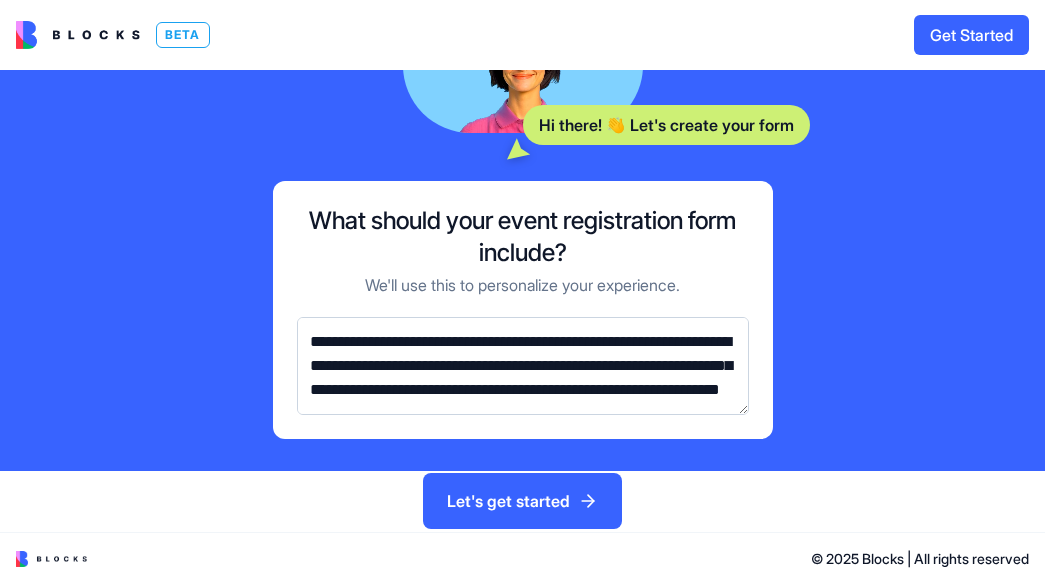 click on "**********" at bounding box center [523, 366] 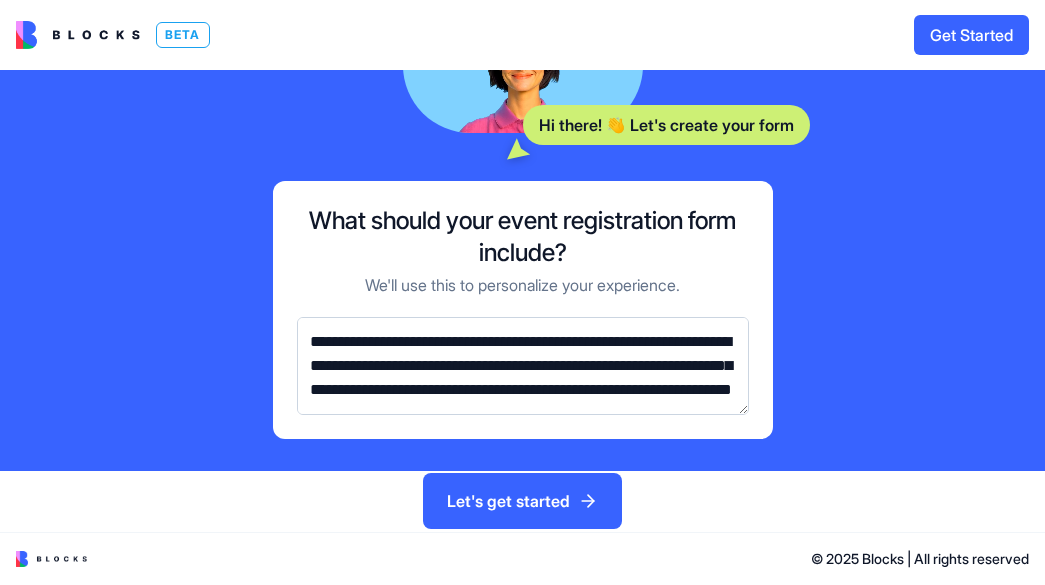 scroll, scrollTop: 360, scrollLeft: 0, axis: vertical 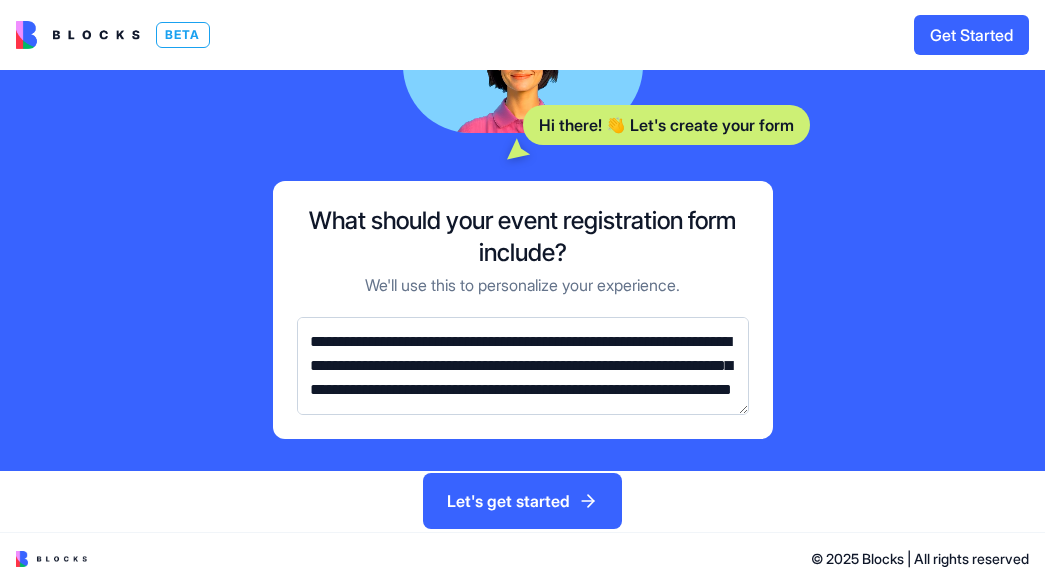 click on "**********" at bounding box center (523, 366) 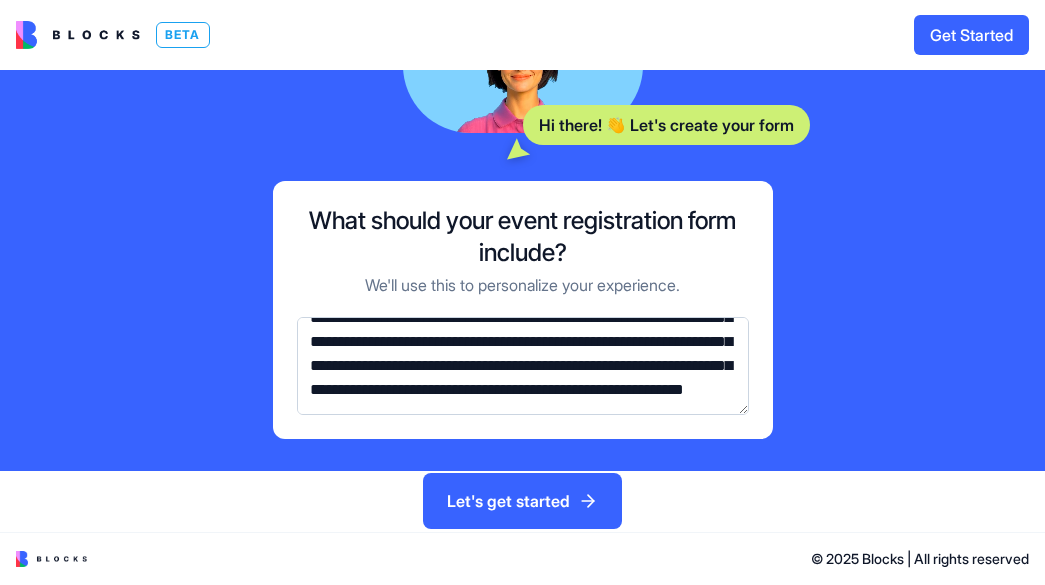scroll, scrollTop: 442, scrollLeft: 0, axis: vertical 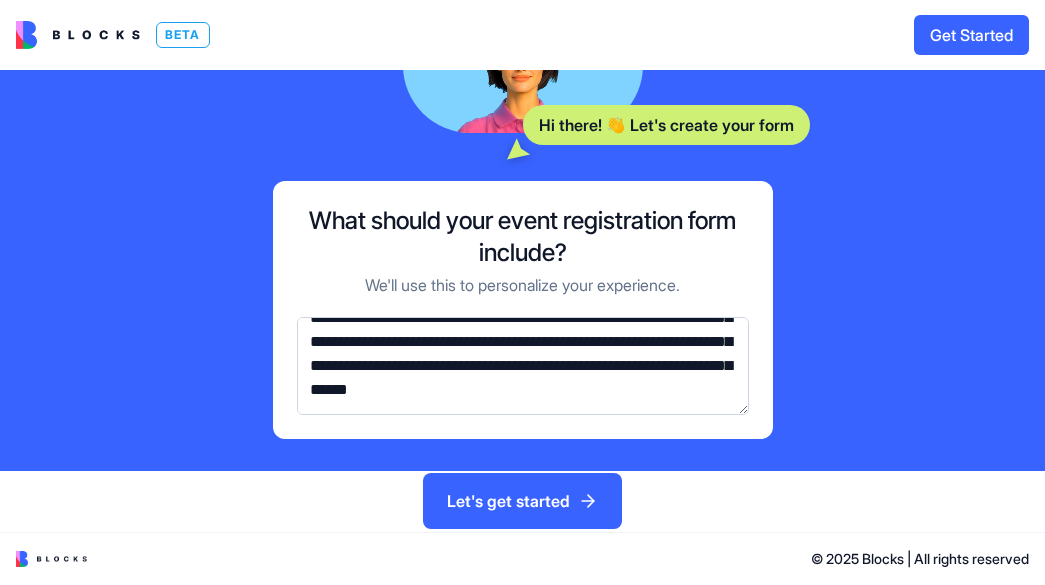 click on "**********" at bounding box center (523, 366) 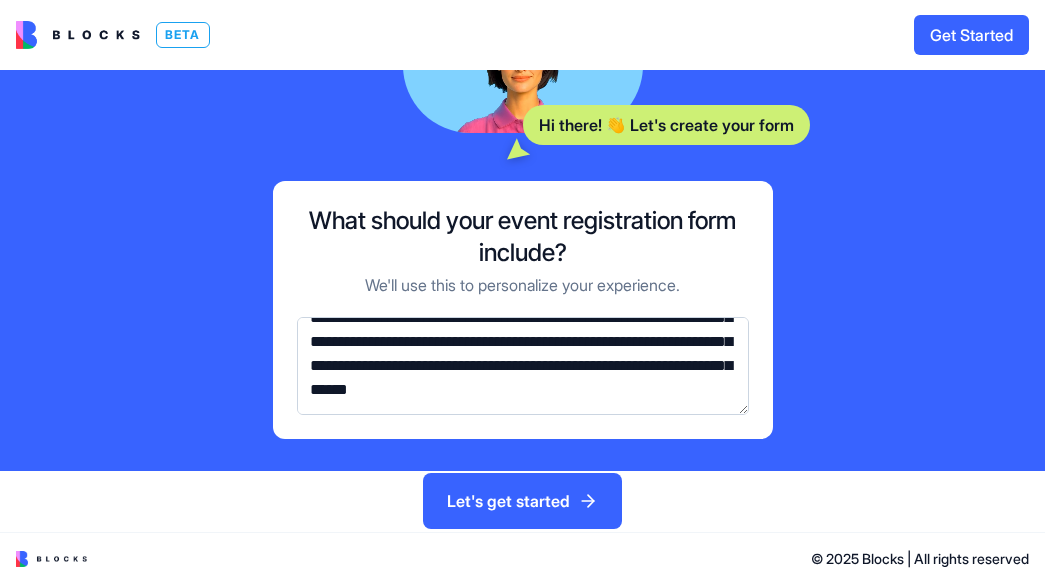 paste on "**********" 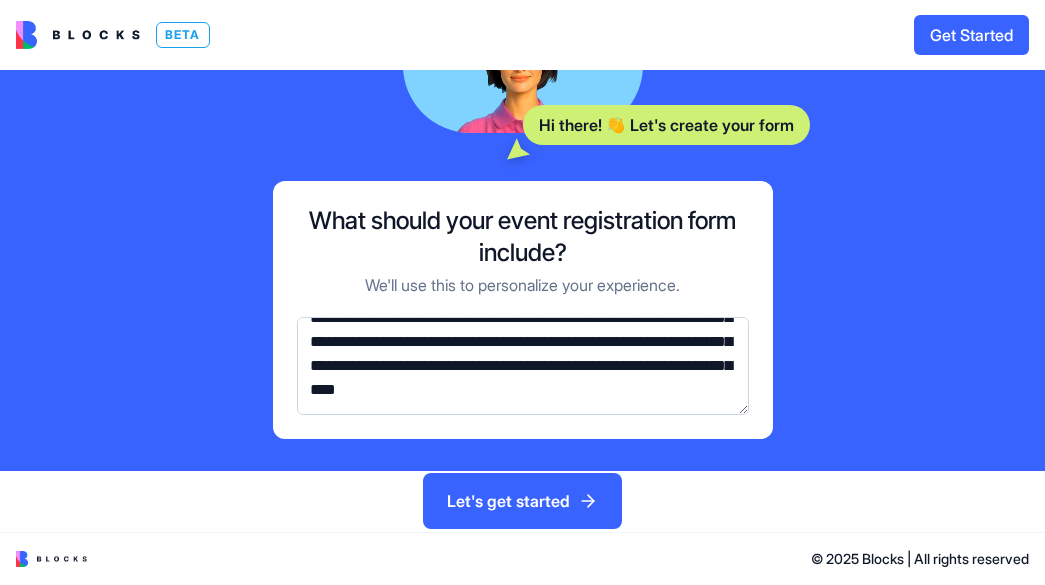 scroll, scrollTop: 466, scrollLeft: 0, axis: vertical 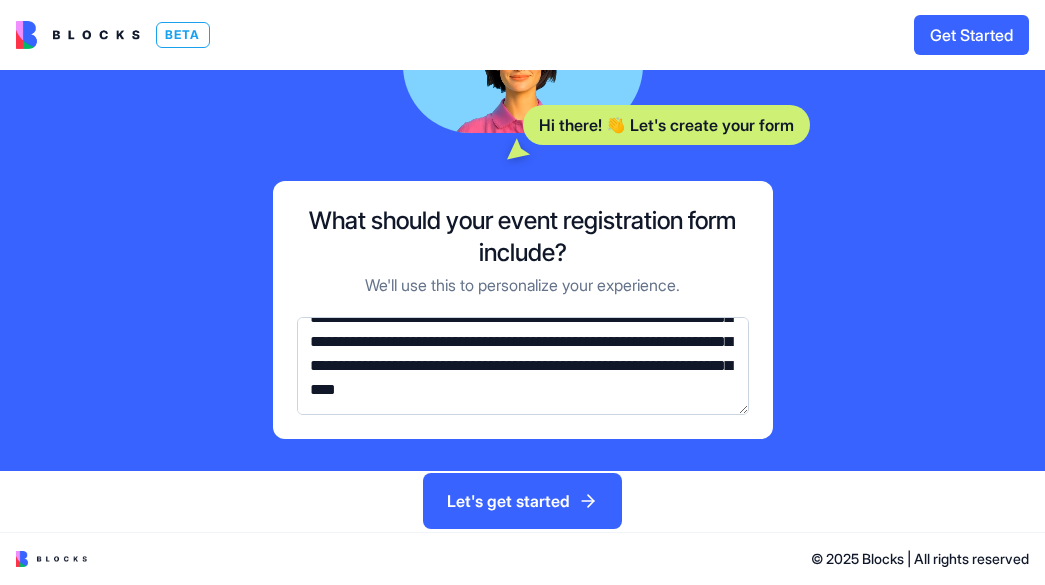 click at bounding box center [523, 366] 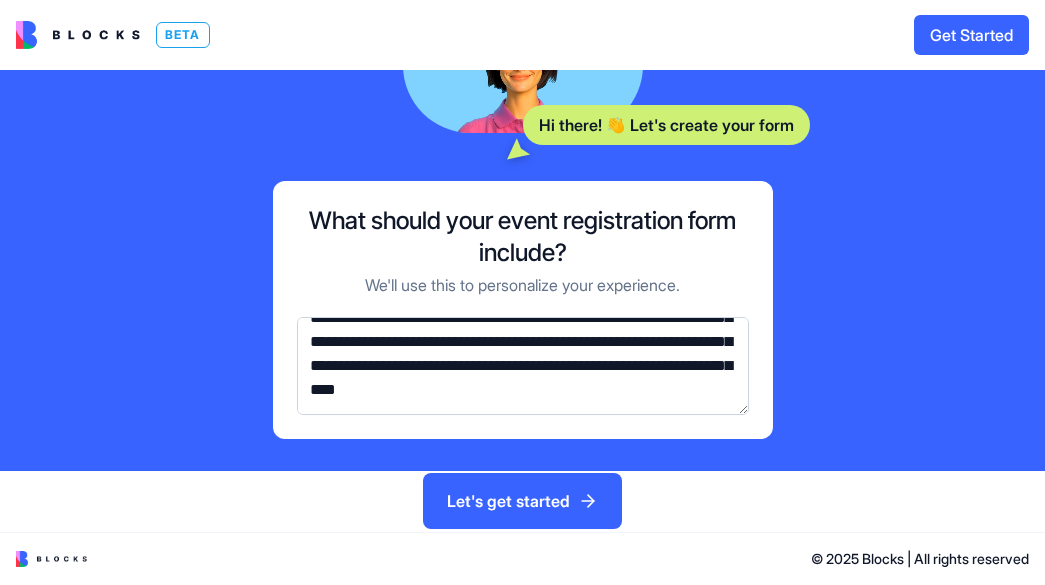 click at bounding box center (523, 366) 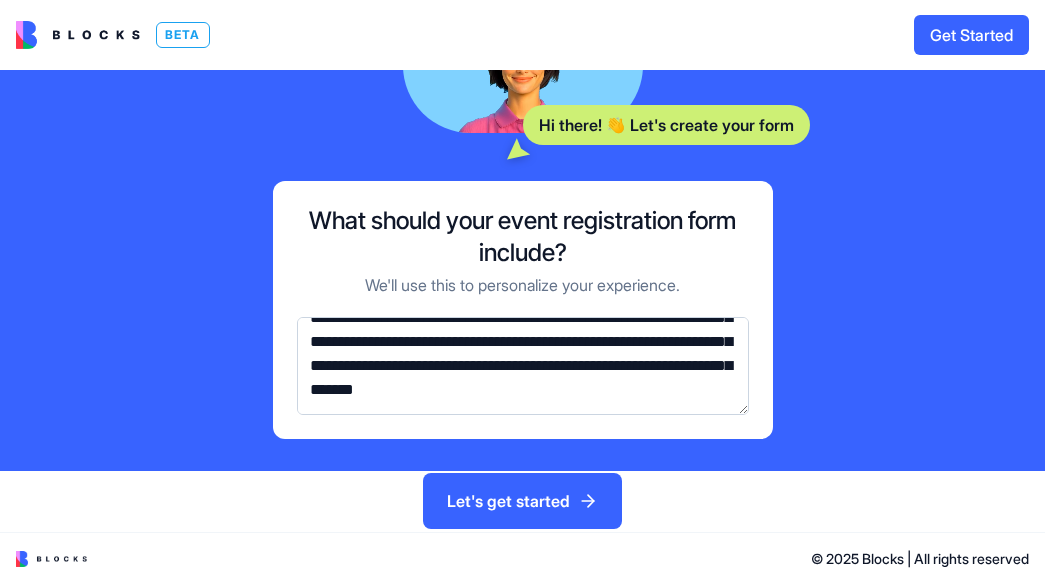 scroll, scrollTop: 514, scrollLeft: 0, axis: vertical 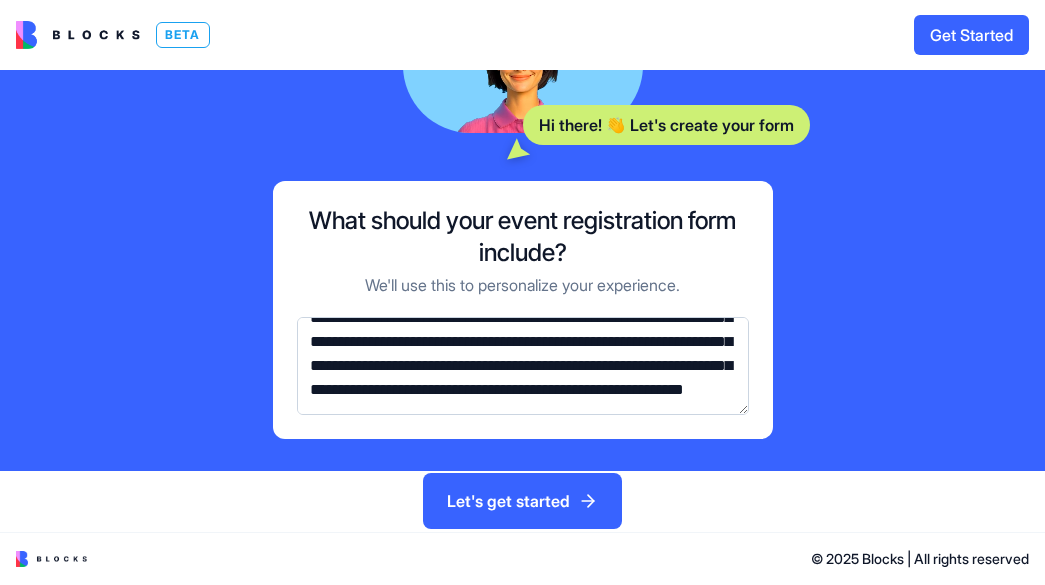 click at bounding box center (523, 366) 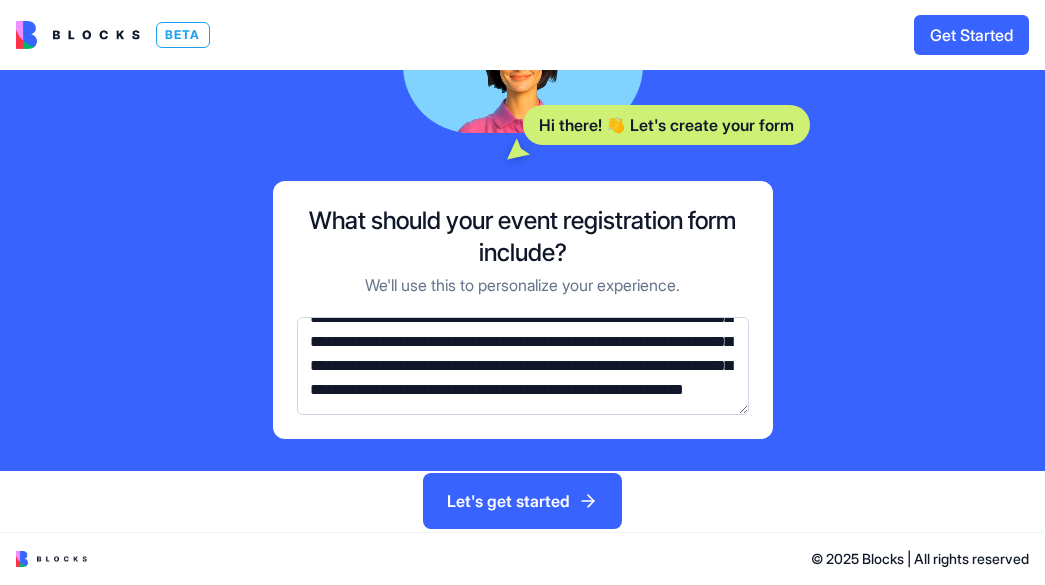 click at bounding box center [523, 366] 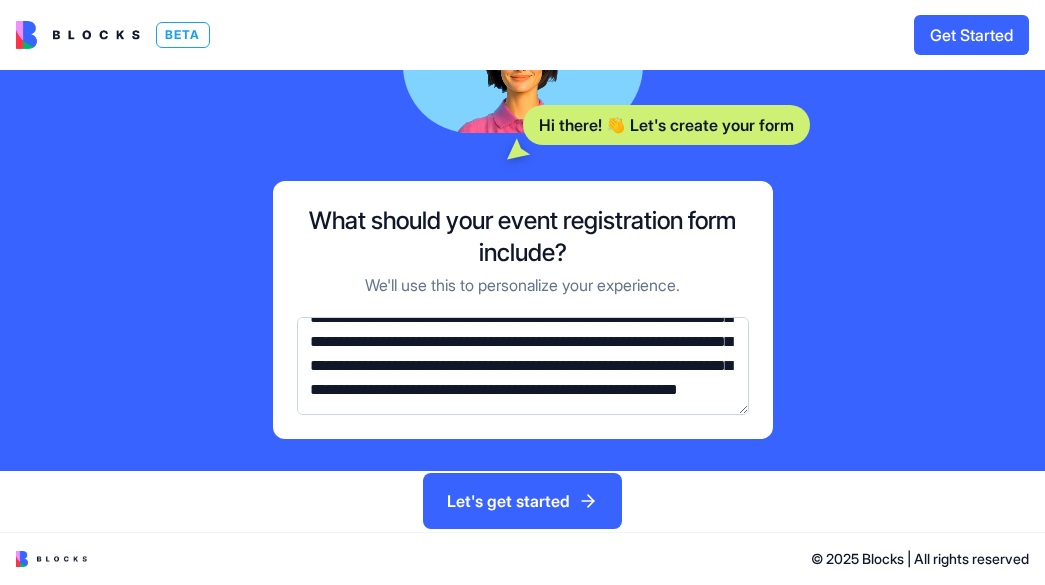click at bounding box center (523, 366) 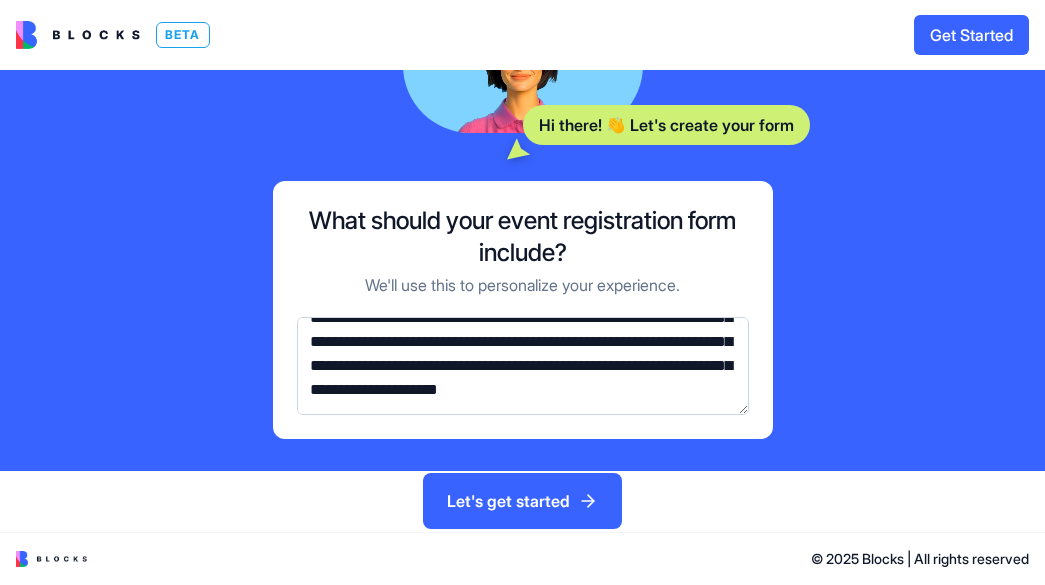 scroll, scrollTop: 610, scrollLeft: 0, axis: vertical 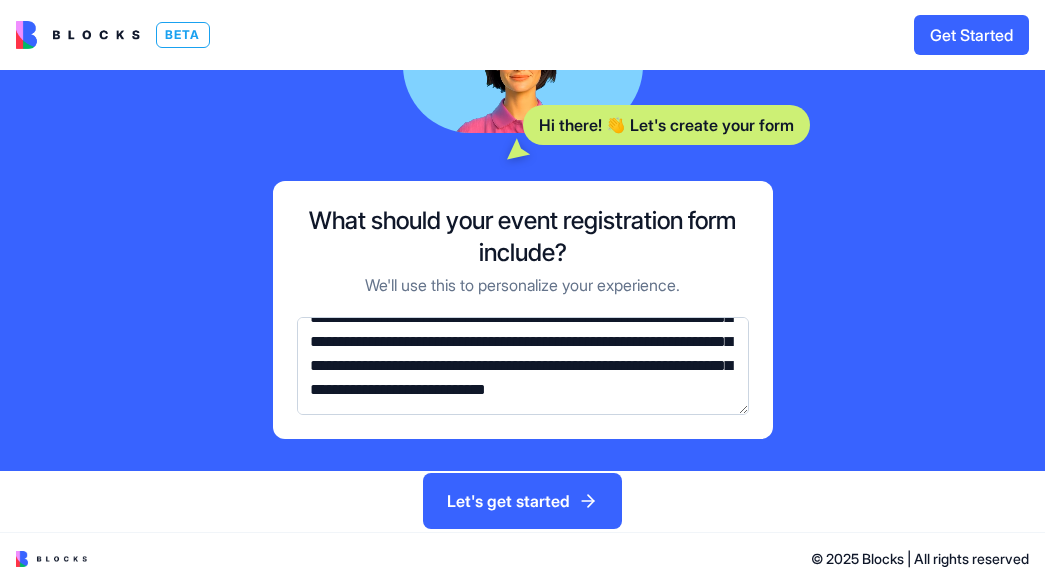 click at bounding box center (523, 366) 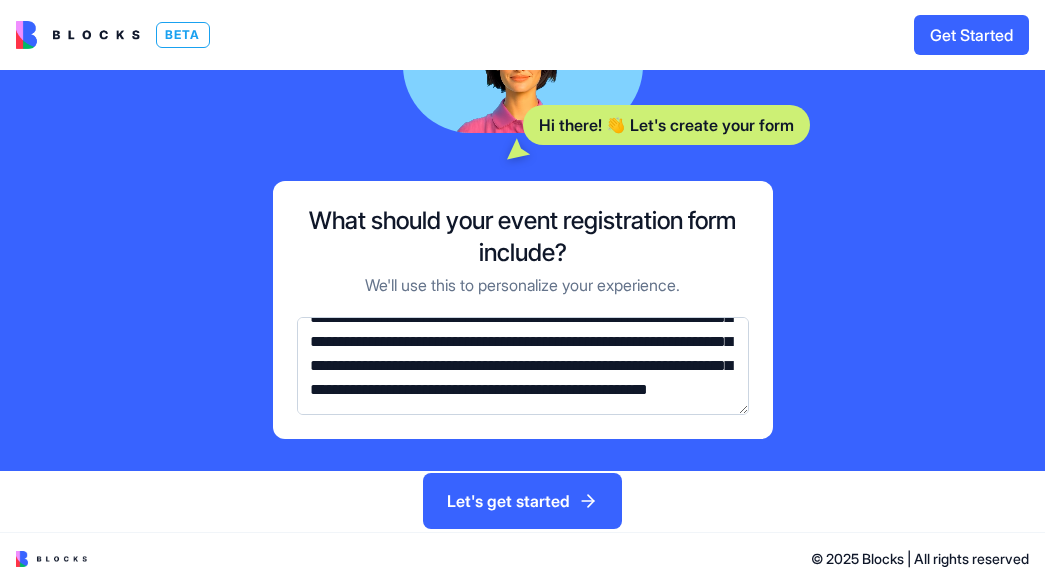 click at bounding box center [523, 366] 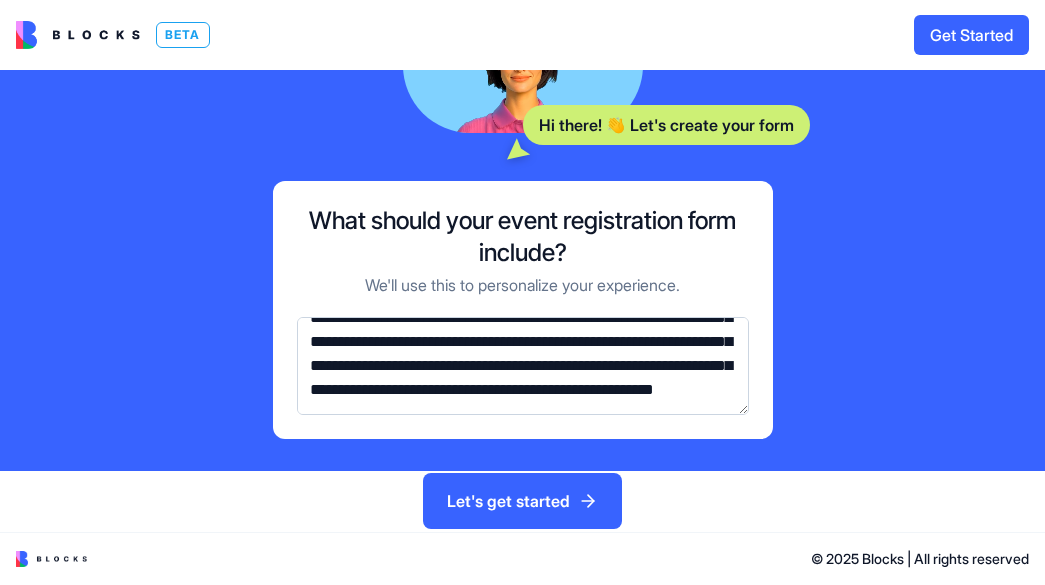 click at bounding box center (523, 366) 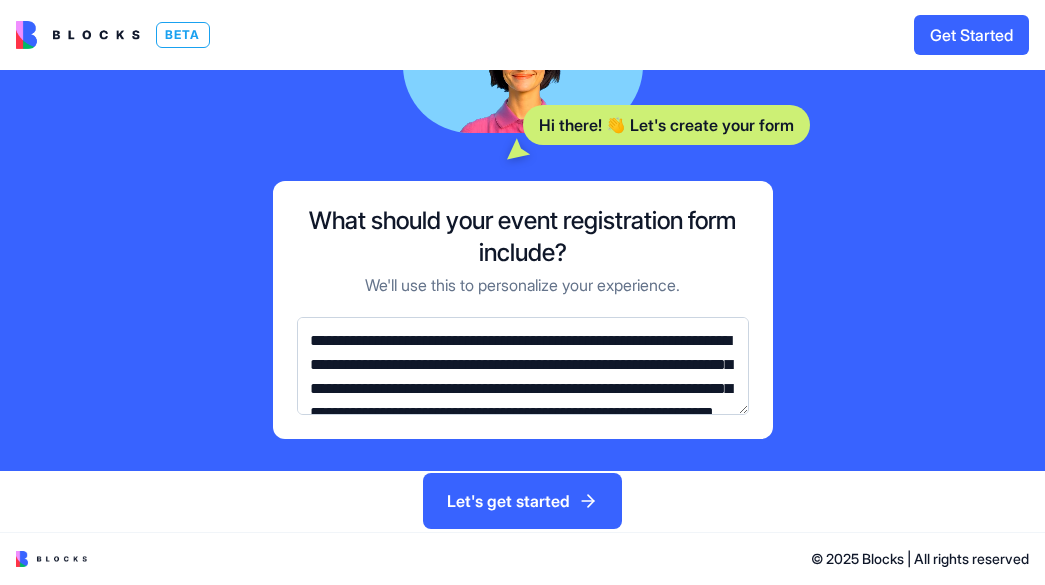 scroll, scrollTop: 0, scrollLeft: 0, axis: both 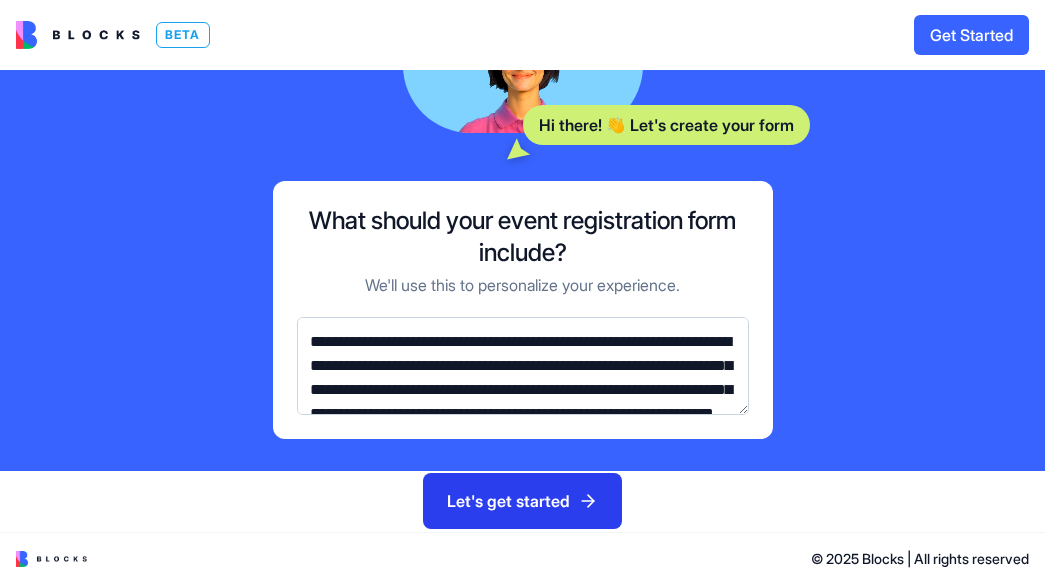 type on "**********" 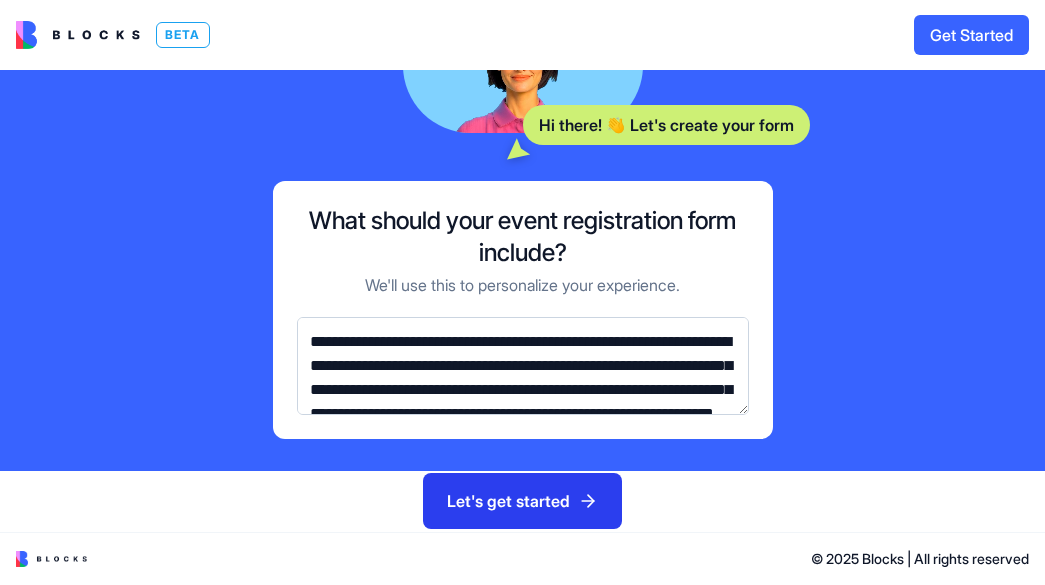 click on "Let's get started" at bounding box center (522, 501) 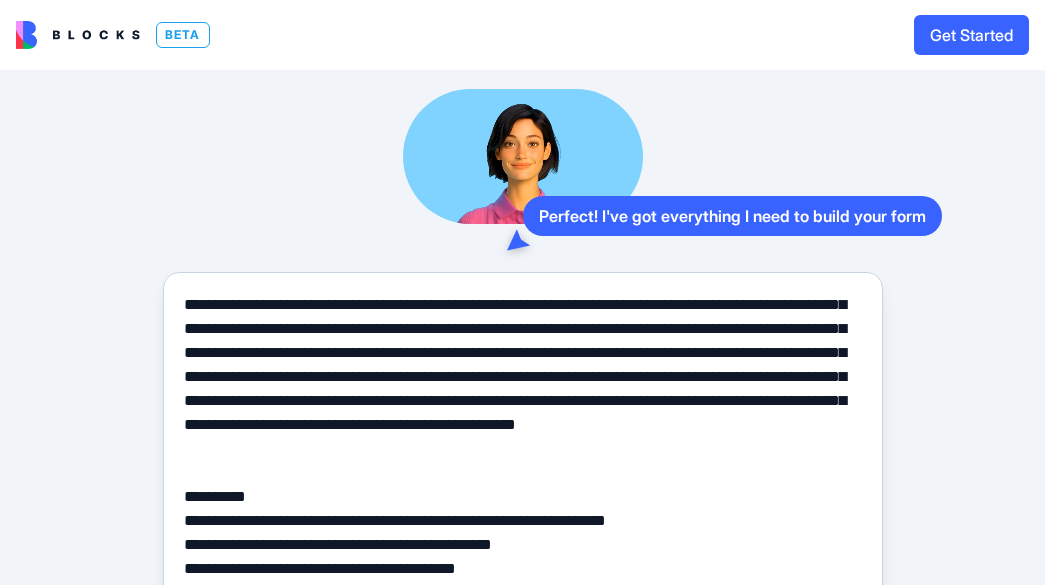 scroll, scrollTop: 384, scrollLeft: 0, axis: vertical 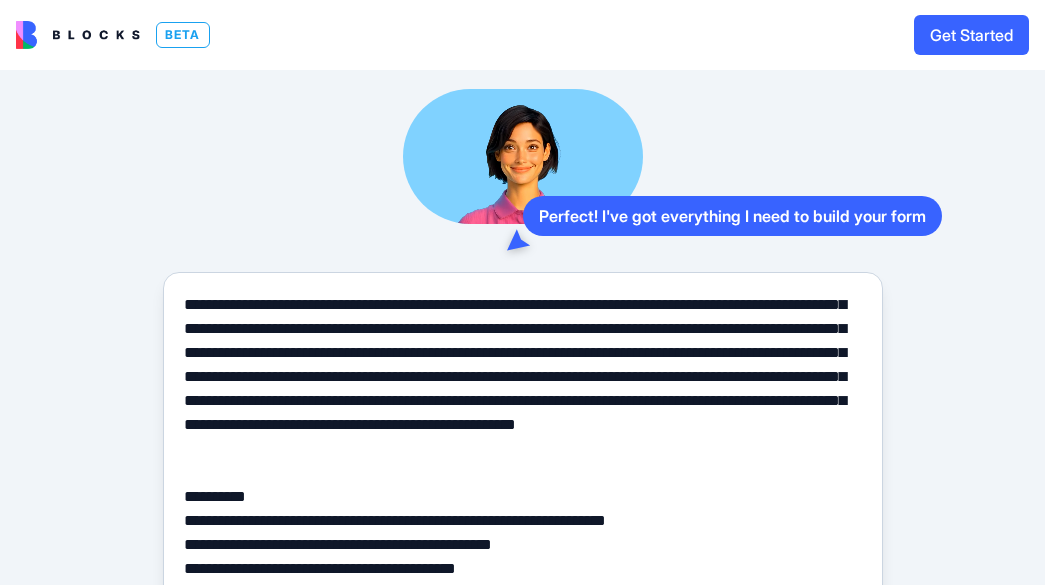 click on "Perfect! I've got everything I need to build your form Integrations" at bounding box center [522, 387] 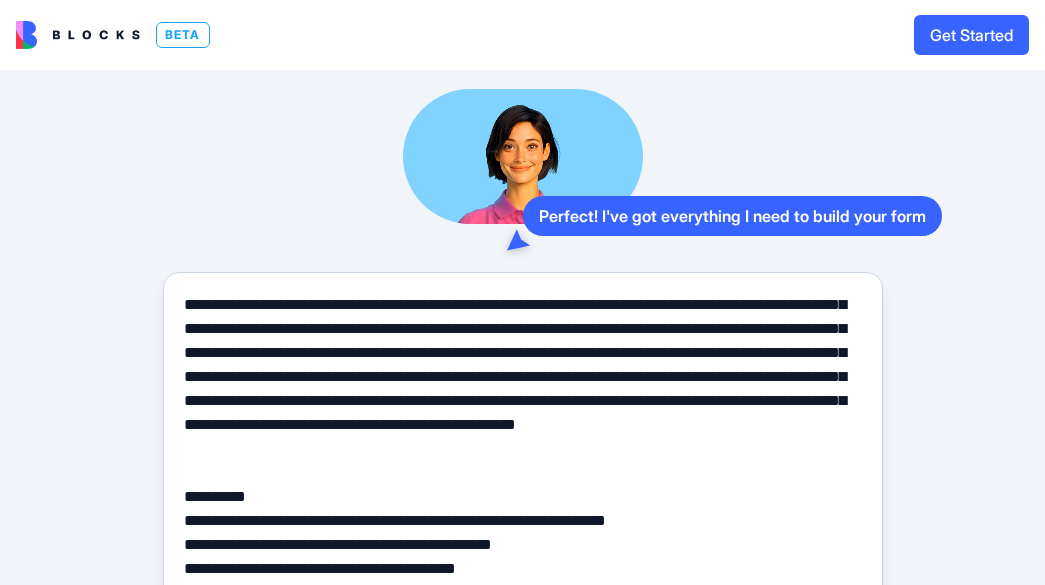 scroll, scrollTop: 367, scrollLeft: 0, axis: vertical 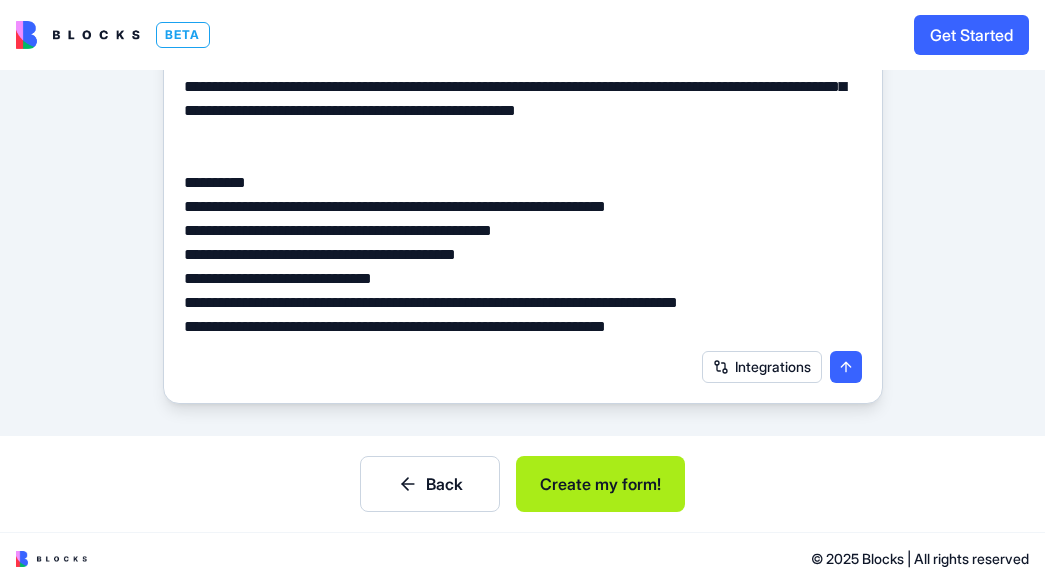 click on "Create my form!" at bounding box center (600, 484) 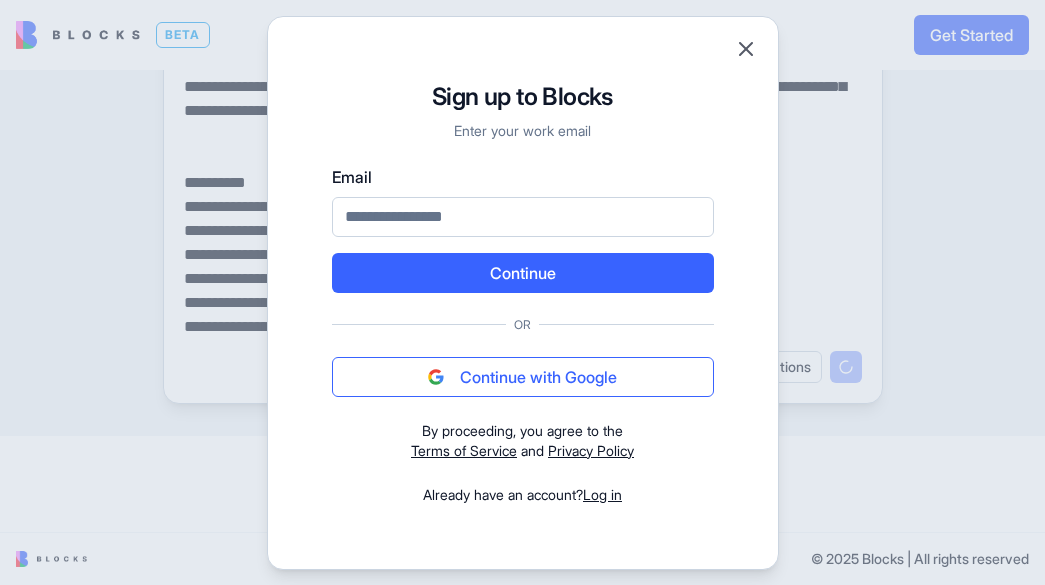click on "Continue with Google" at bounding box center (523, 377) 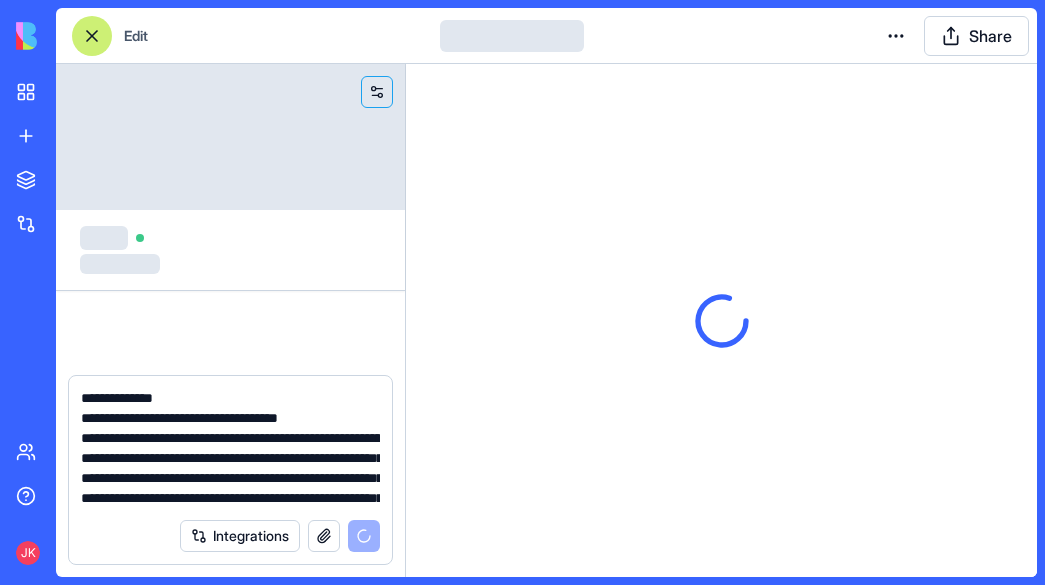 scroll, scrollTop: 0, scrollLeft: 0, axis: both 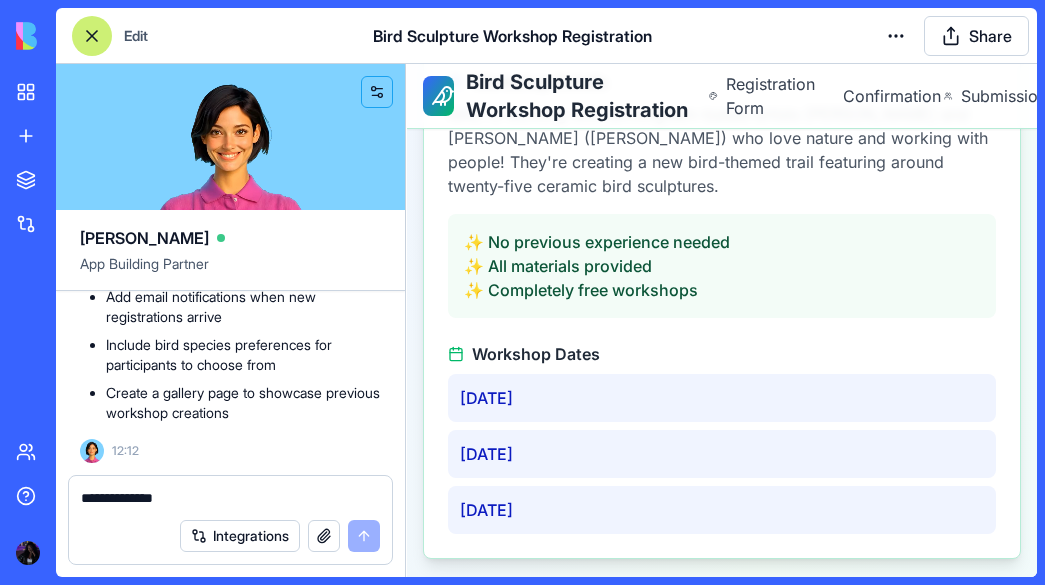 click on "Monday, September 8th" at bounding box center [722, 398] 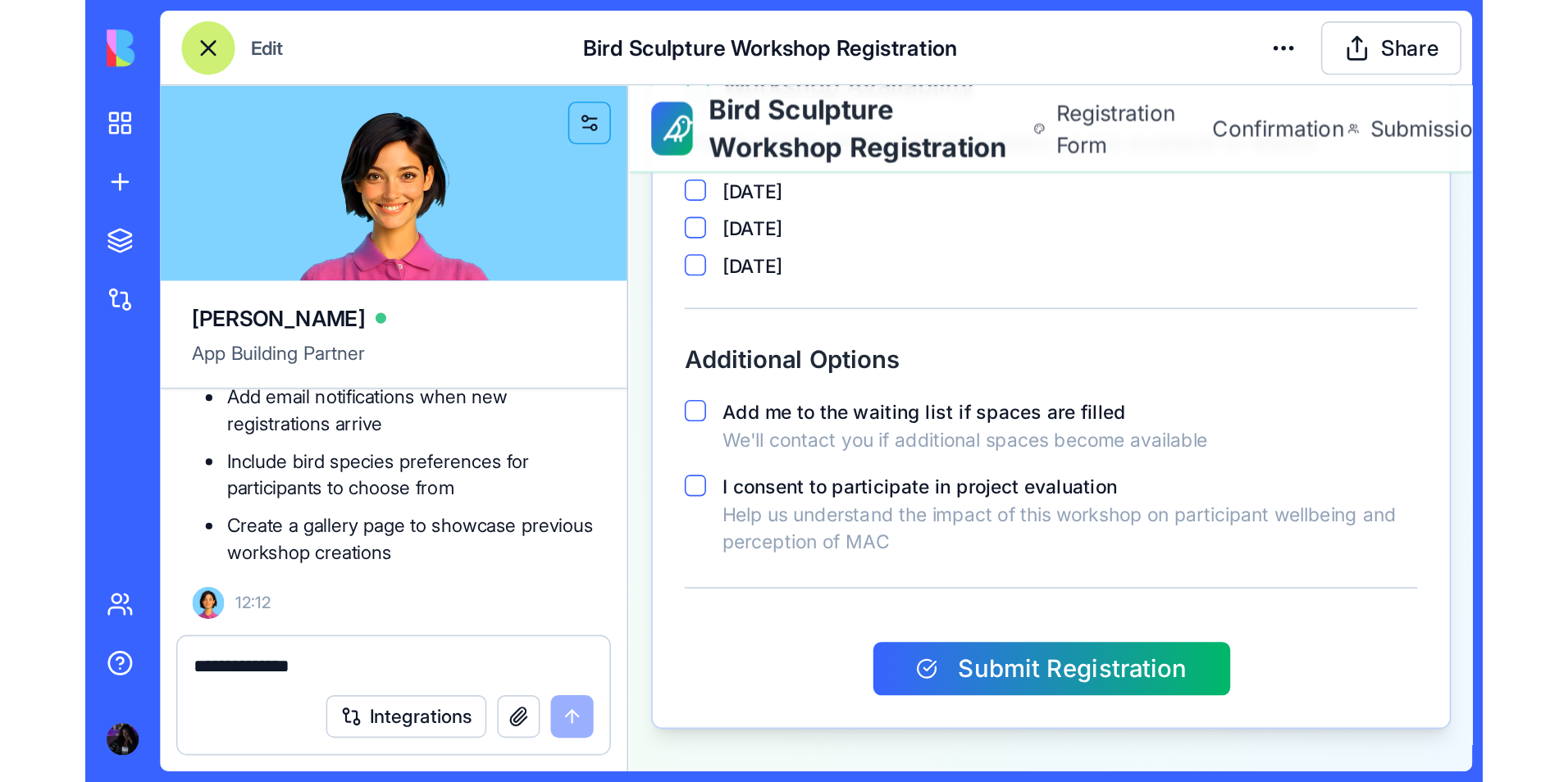 scroll, scrollTop: 1396, scrollLeft: 0, axis: vertical 